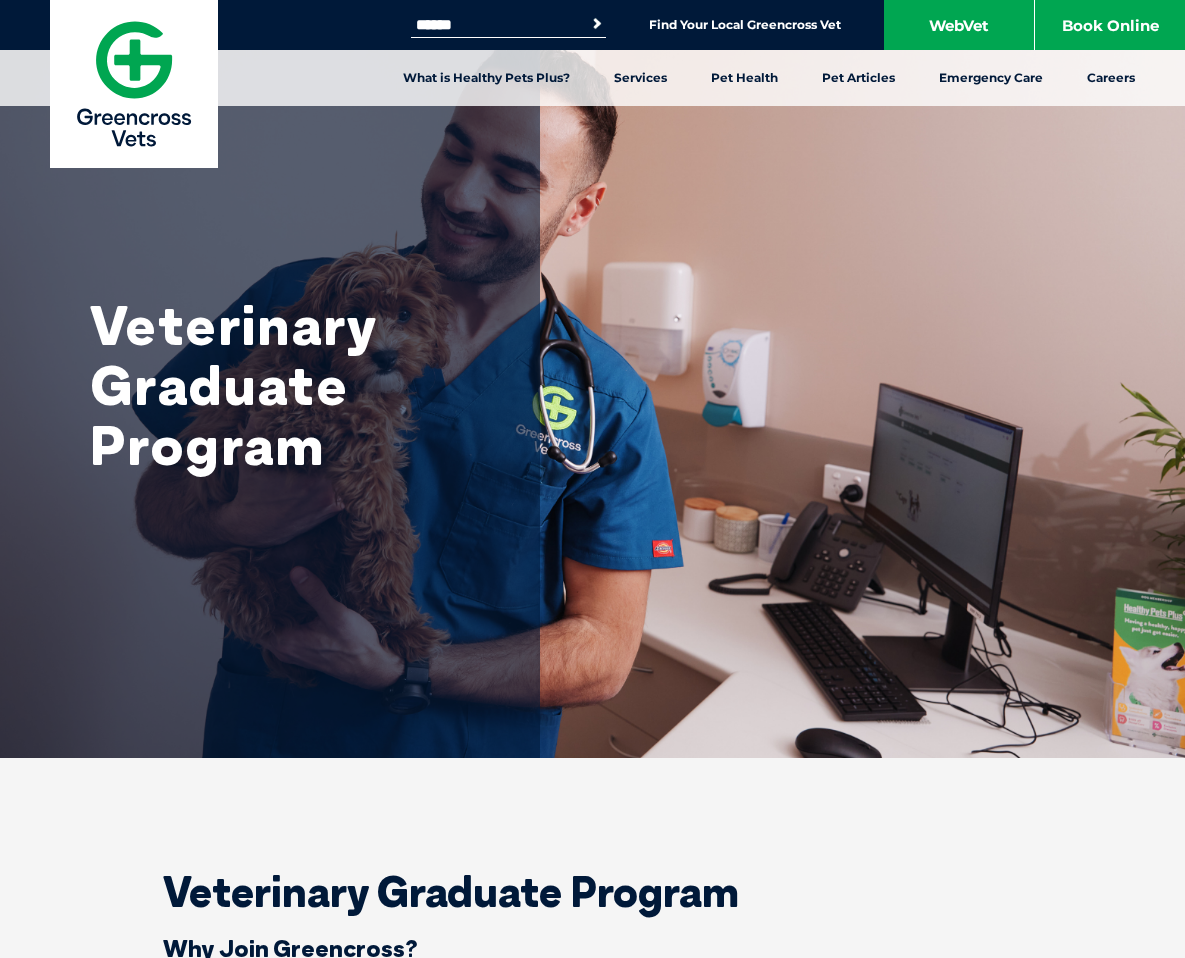 scroll, scrollTop: 896, scrollLeft: 0, axis: vertical 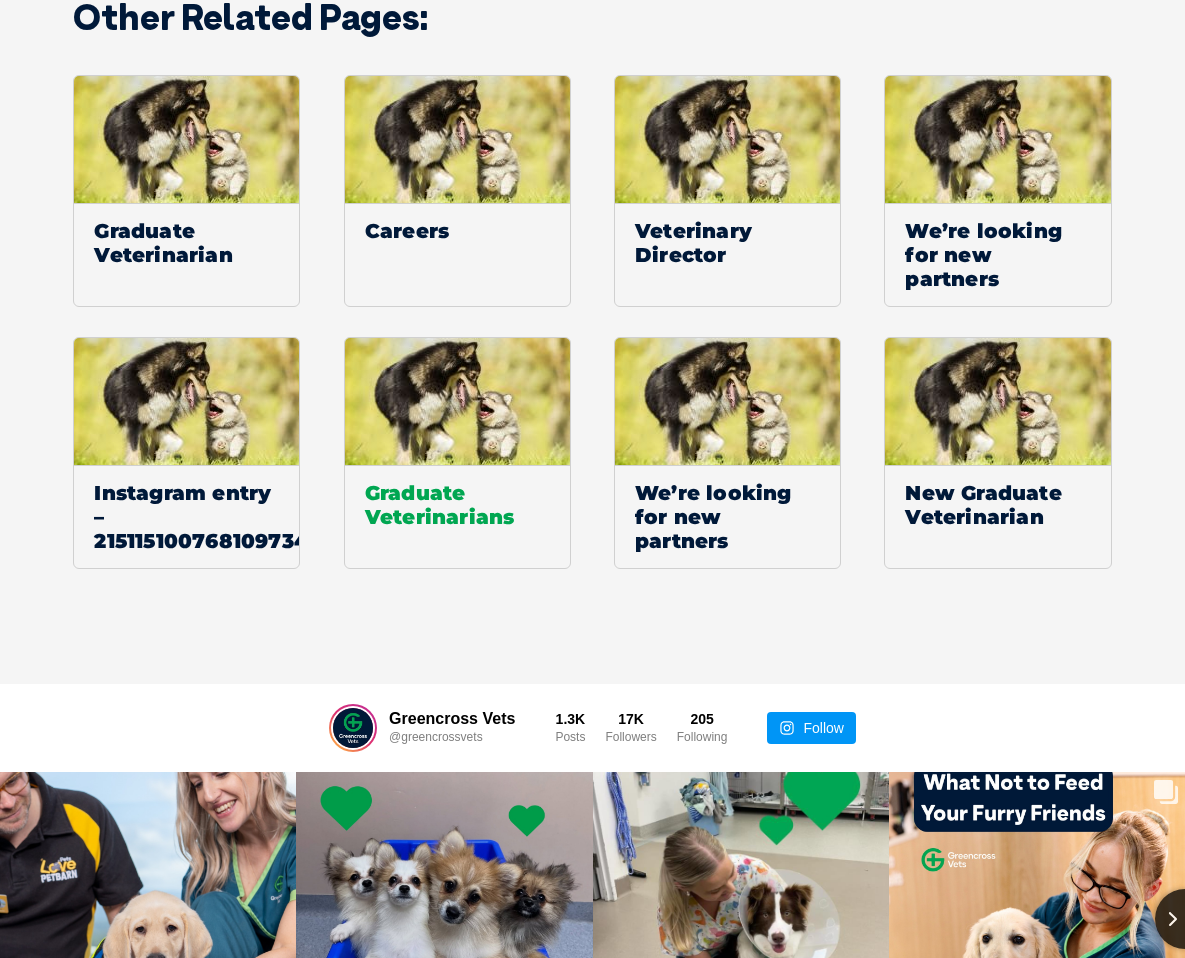 click at bounding box center [458, 401] 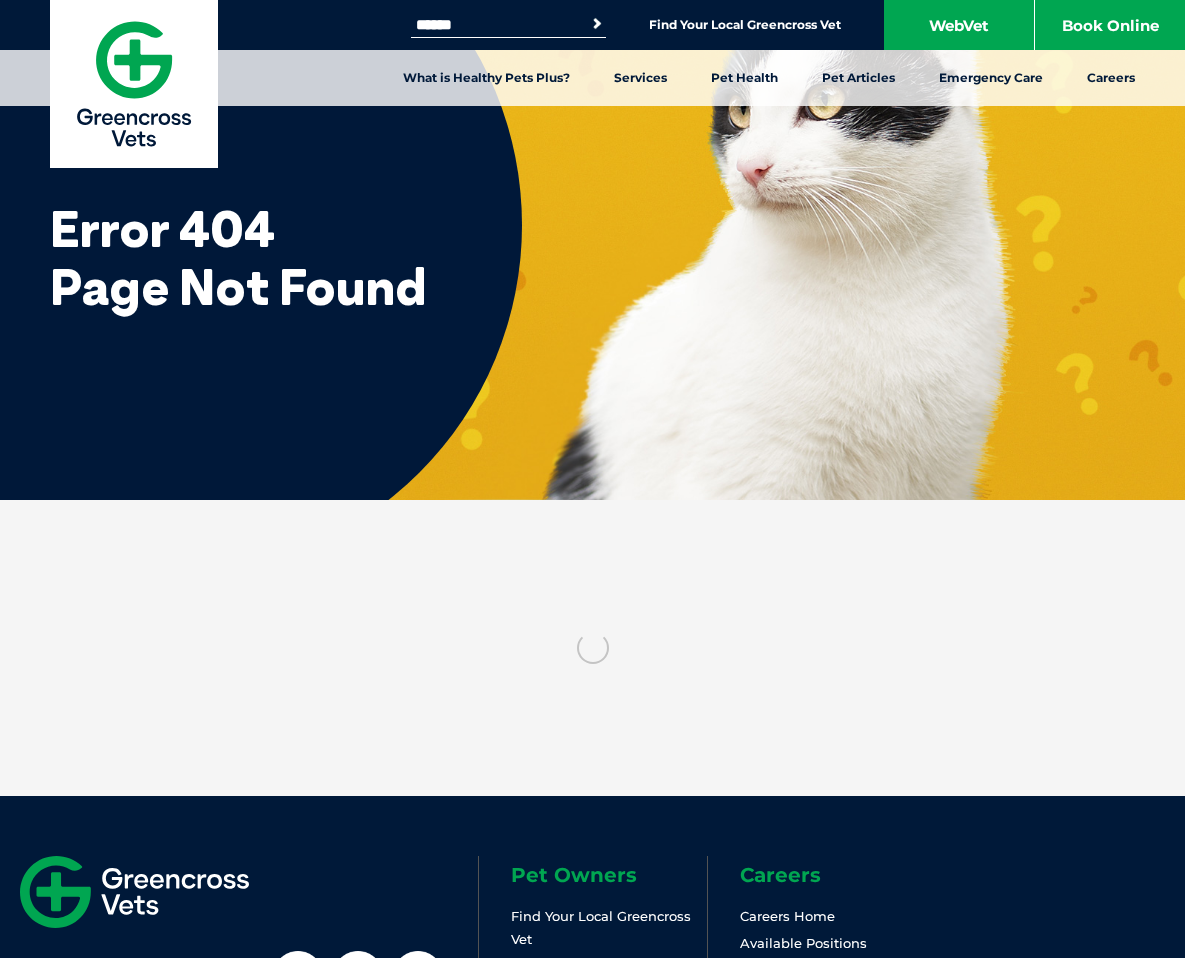 scroll, scrollTop: 0, scrollLeft: 0, axis: both 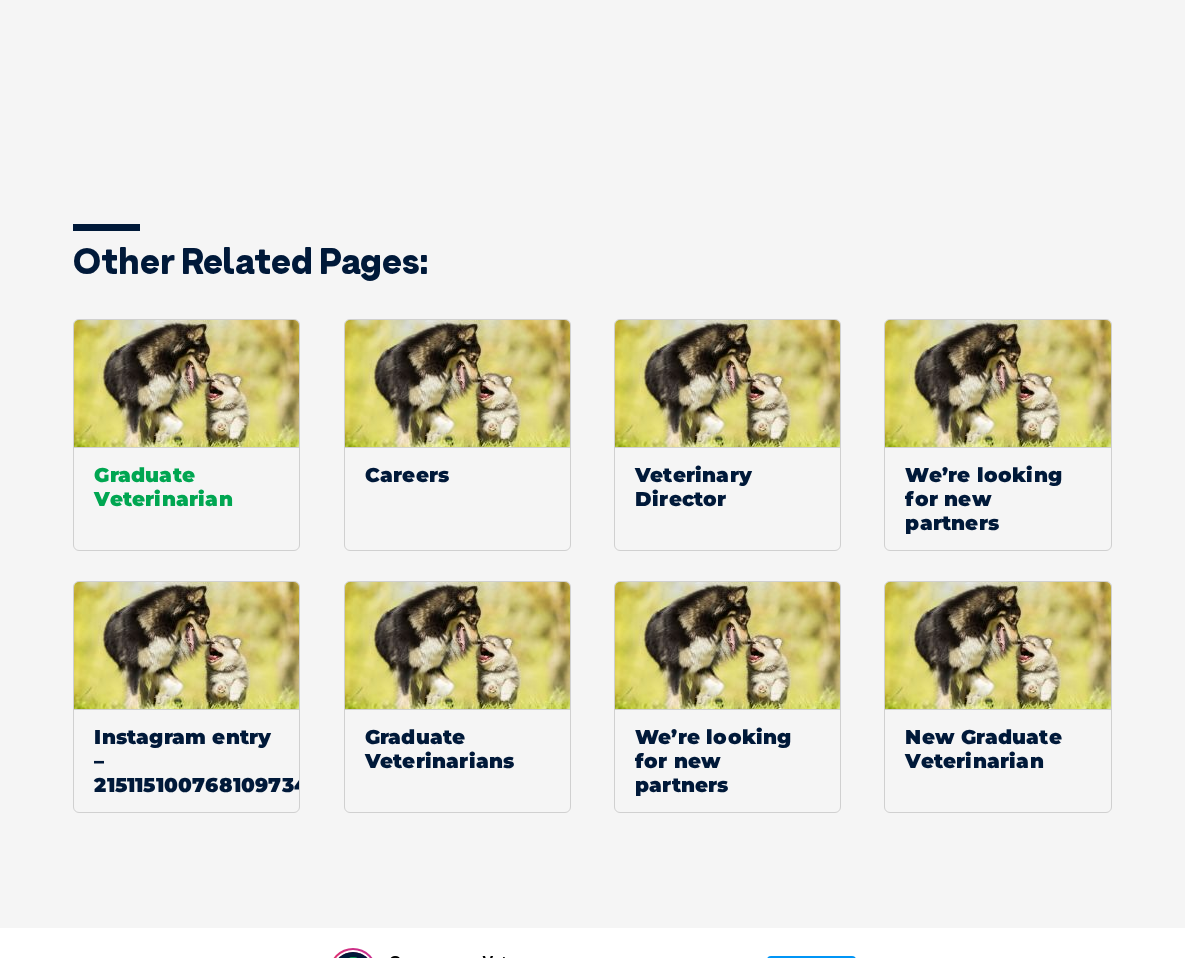 click at bounding box center (187, 383) 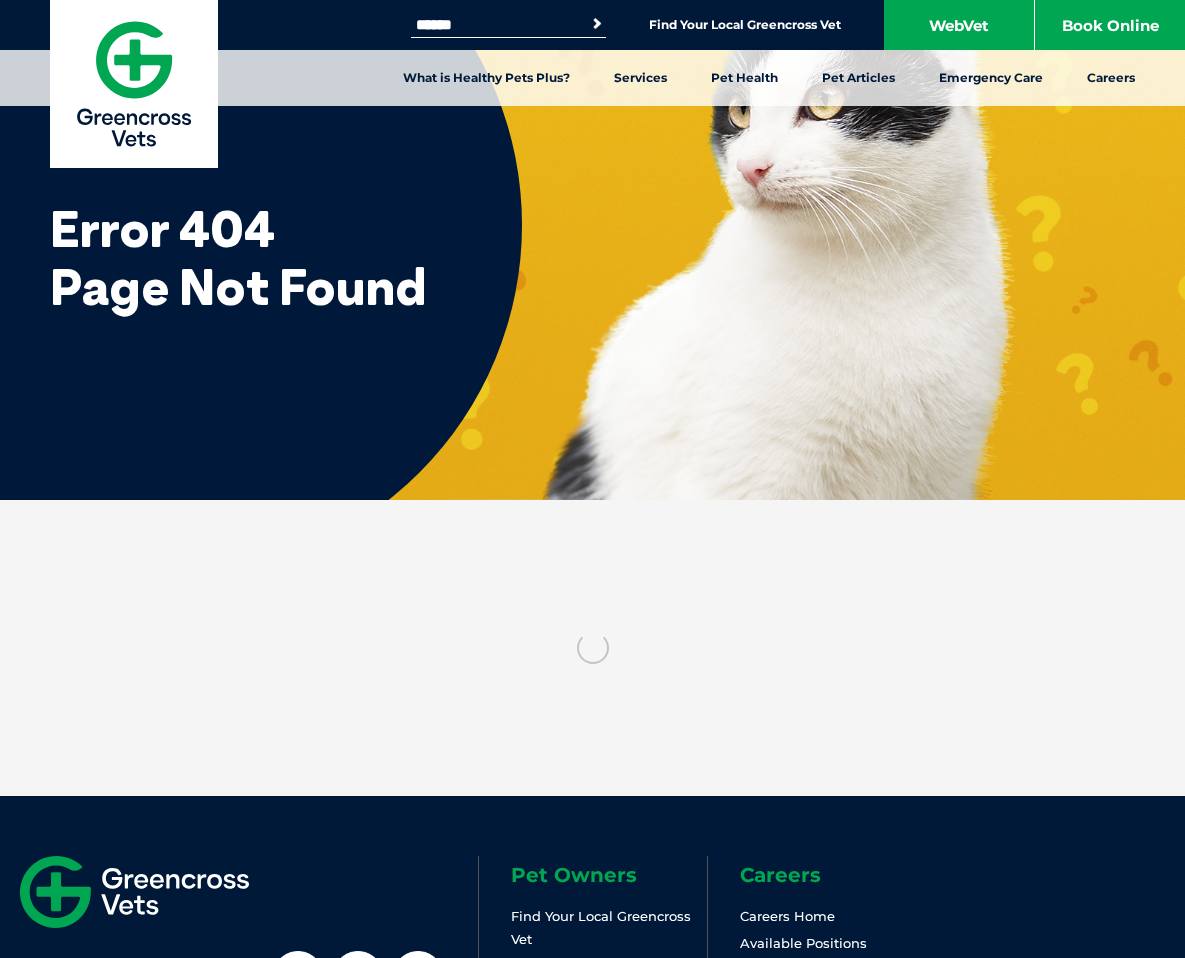 scroll, scrollTop: 0, scrollLeft: 0, axis: both 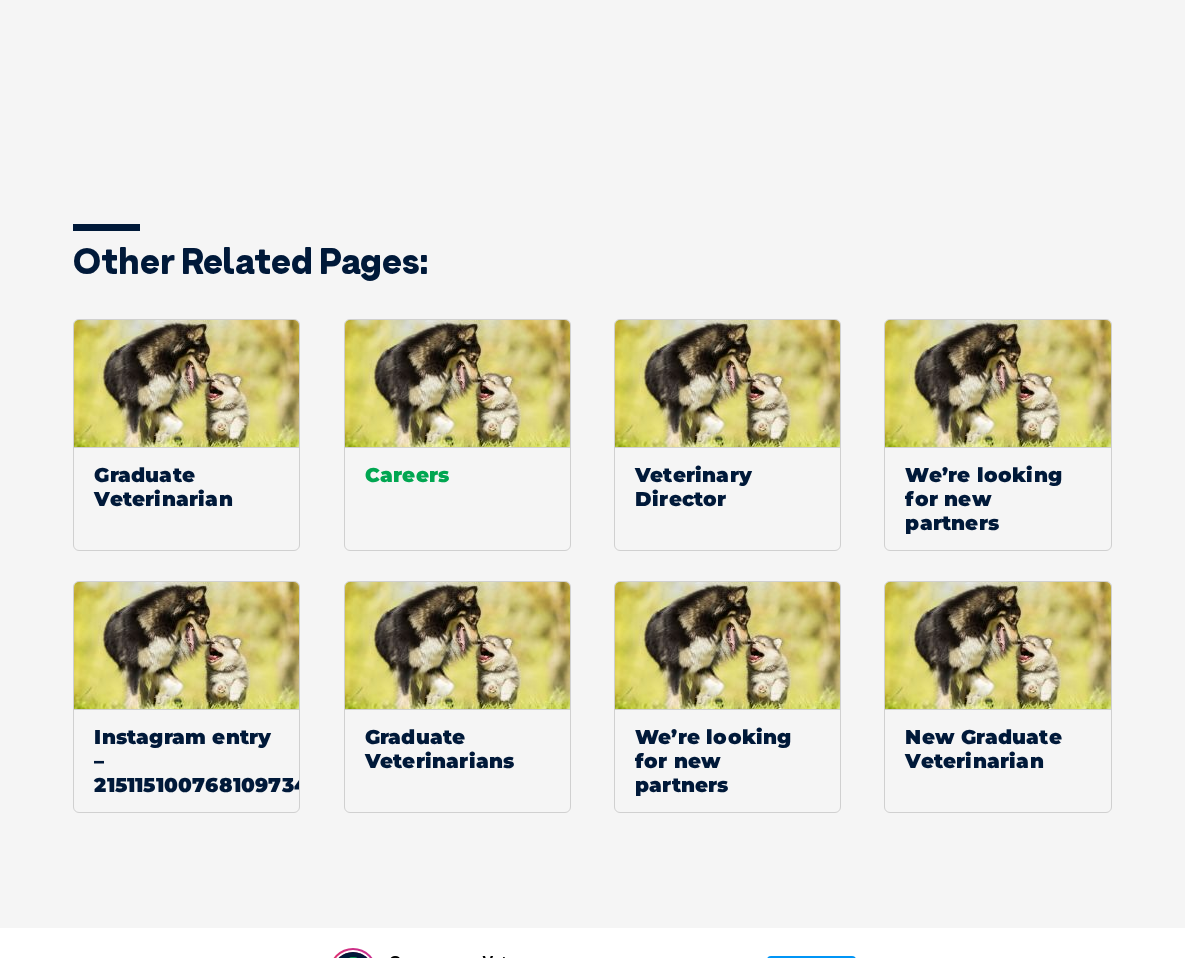 click on "Careers" at bounding box center [457, 474] 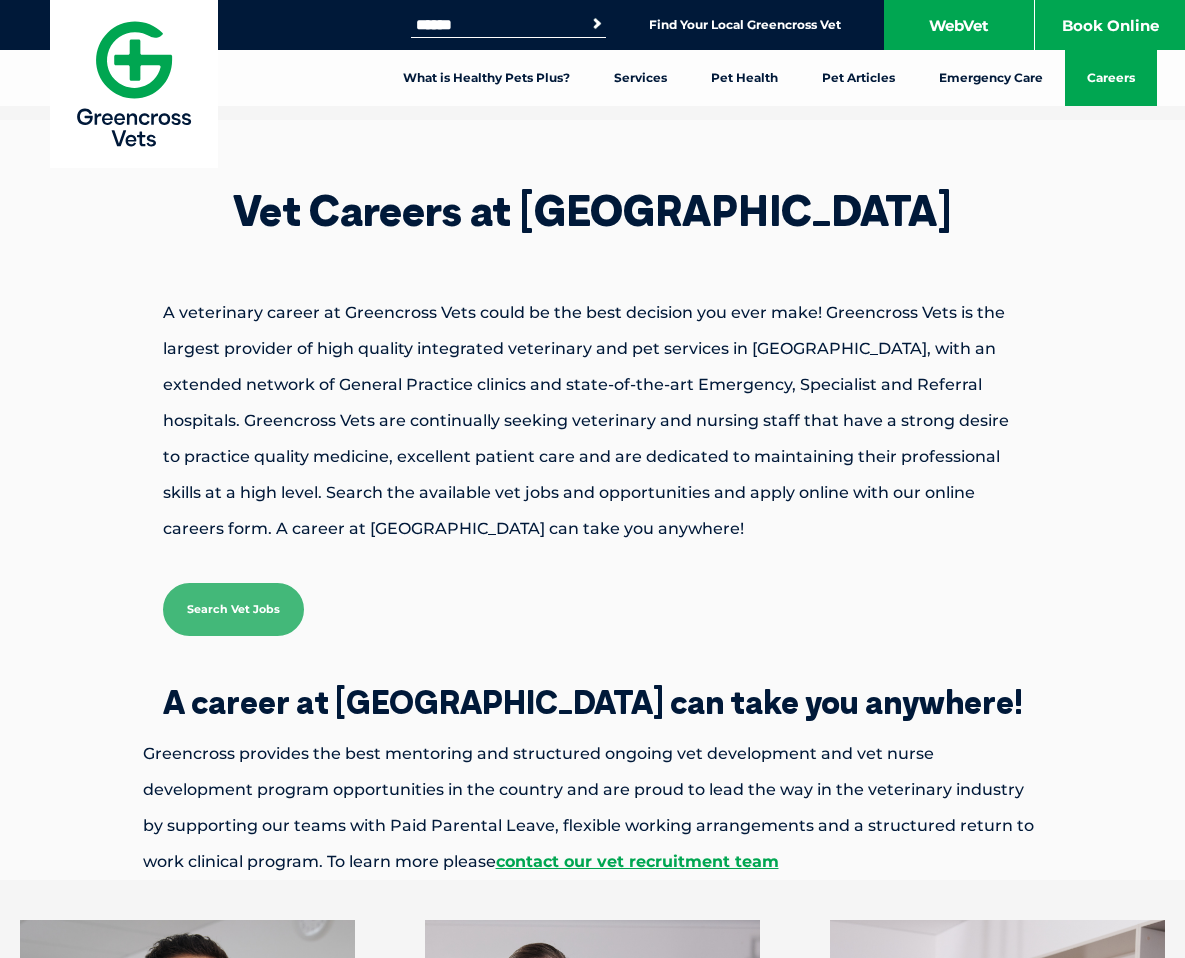 scroll, scrollTop: 0, scrollLeft: 0, axis: both 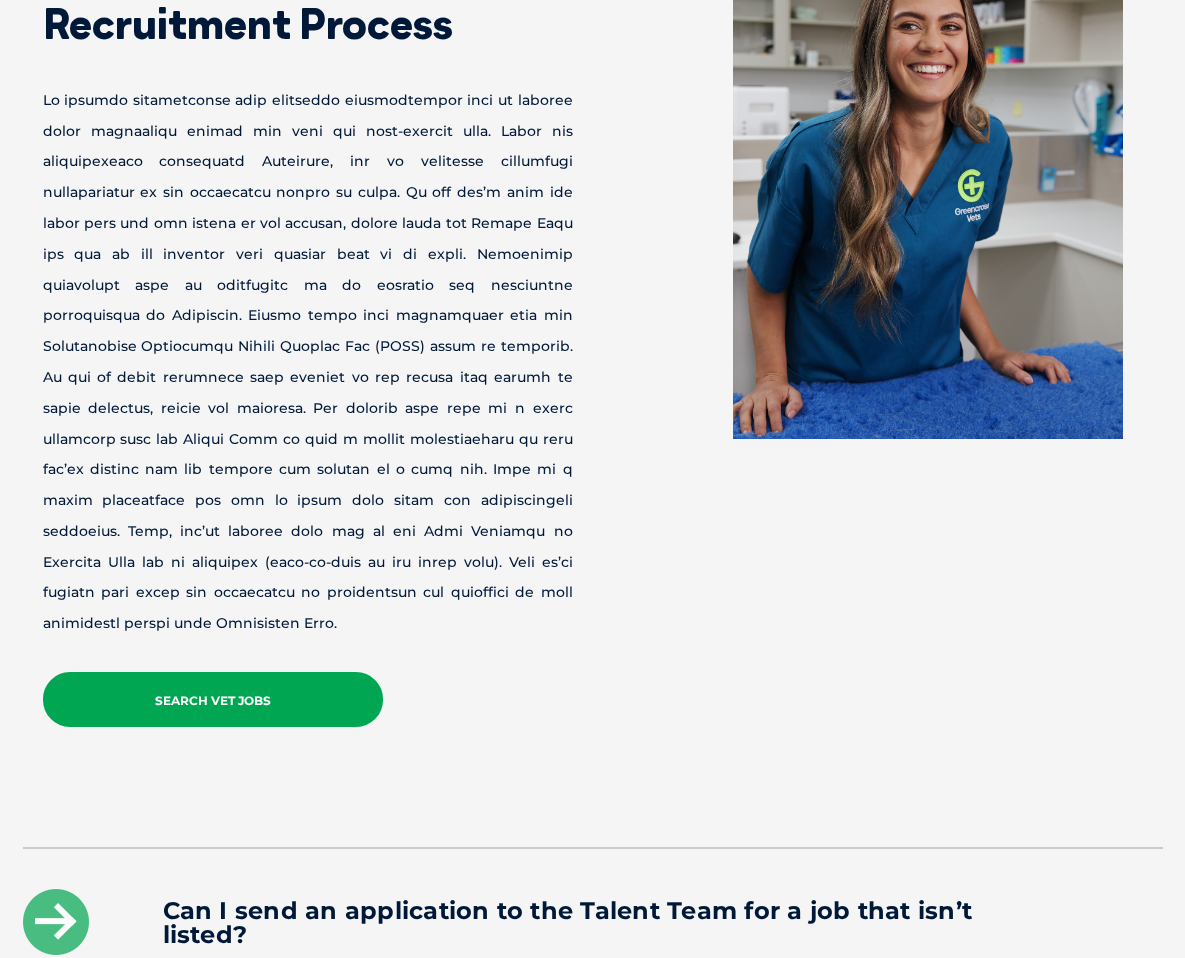 click on "Search Vet Jobs" at bounding box center (213, 699) 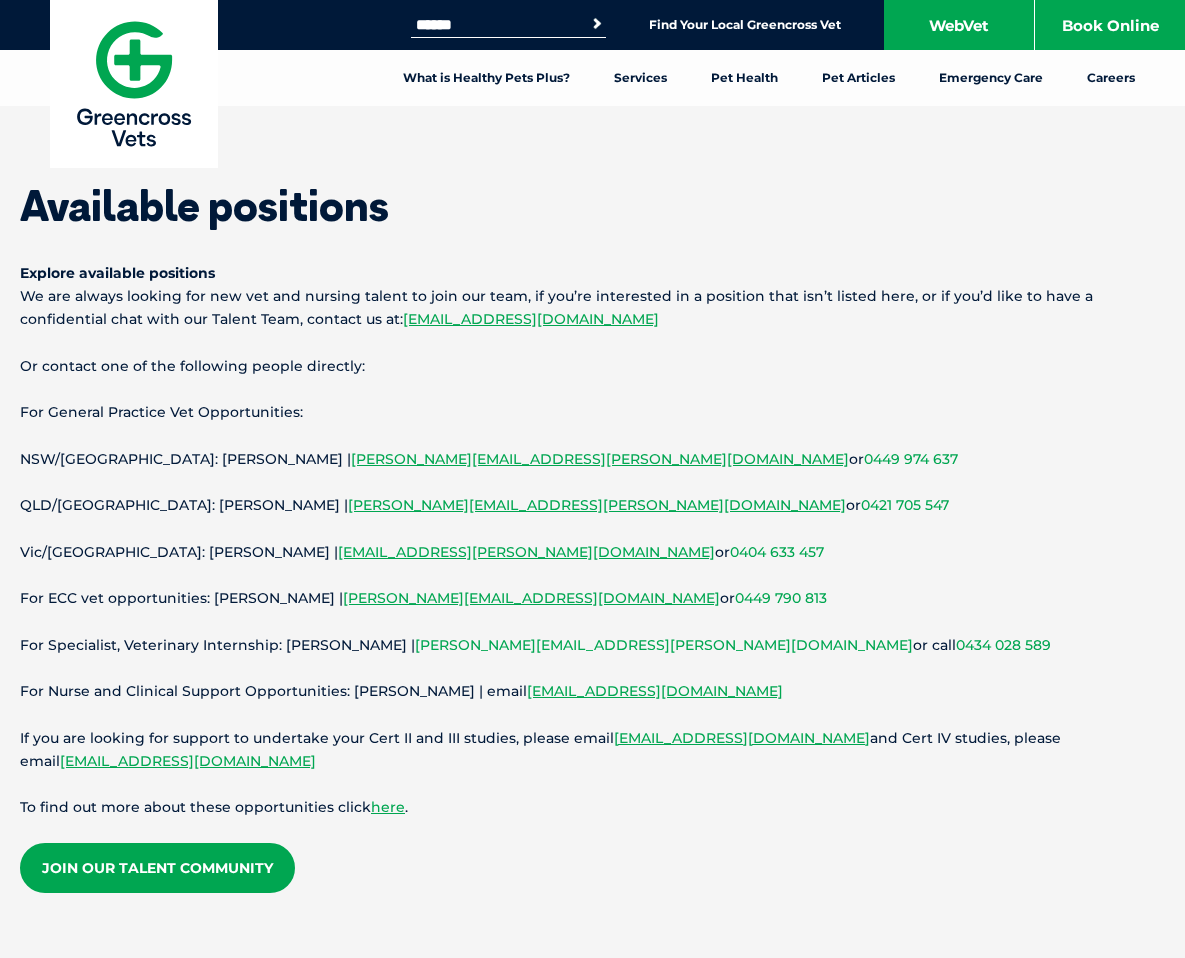 scroll, scrollTop: 0, scrollLeft: 0, axis: both 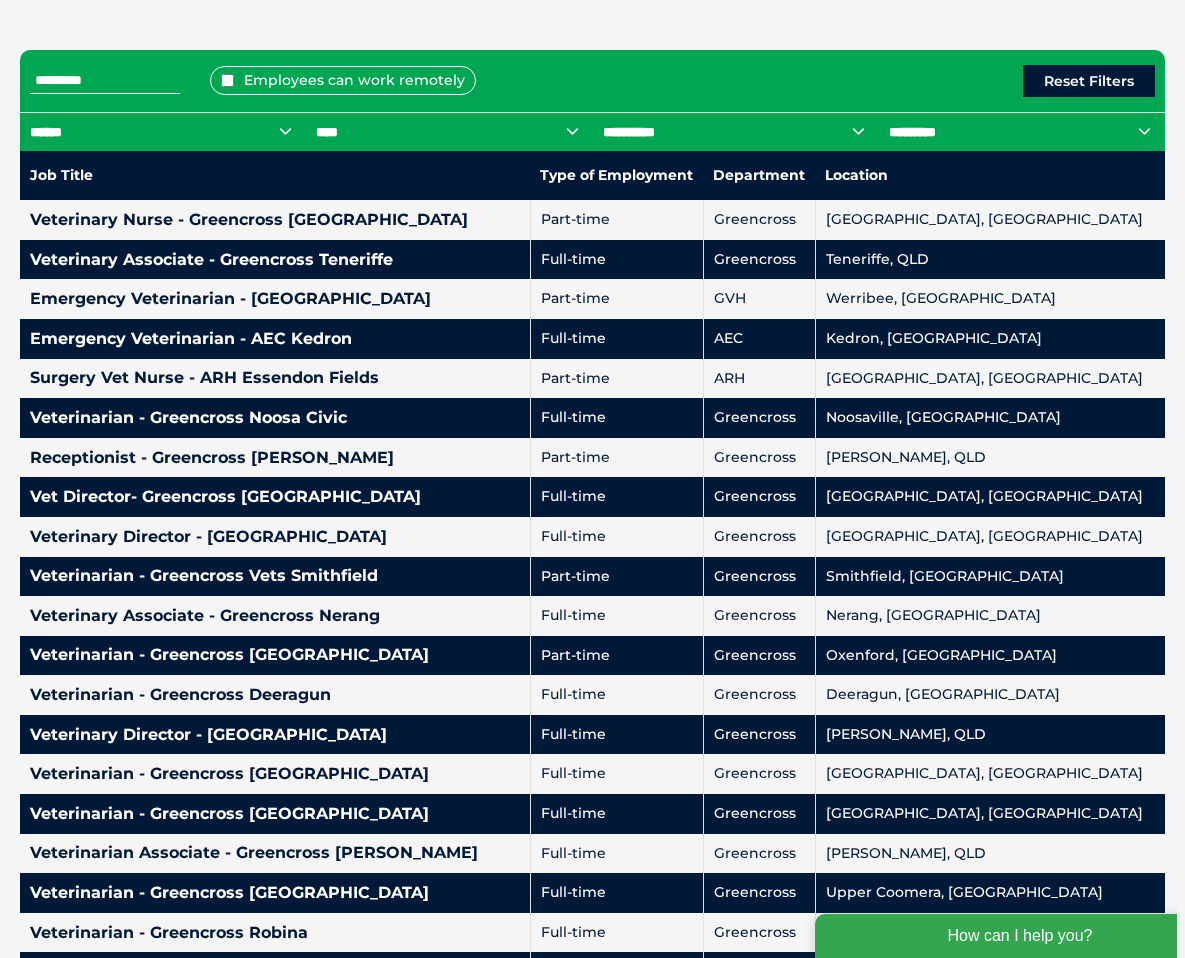 click on "**********" at bounding box center (449, 131) 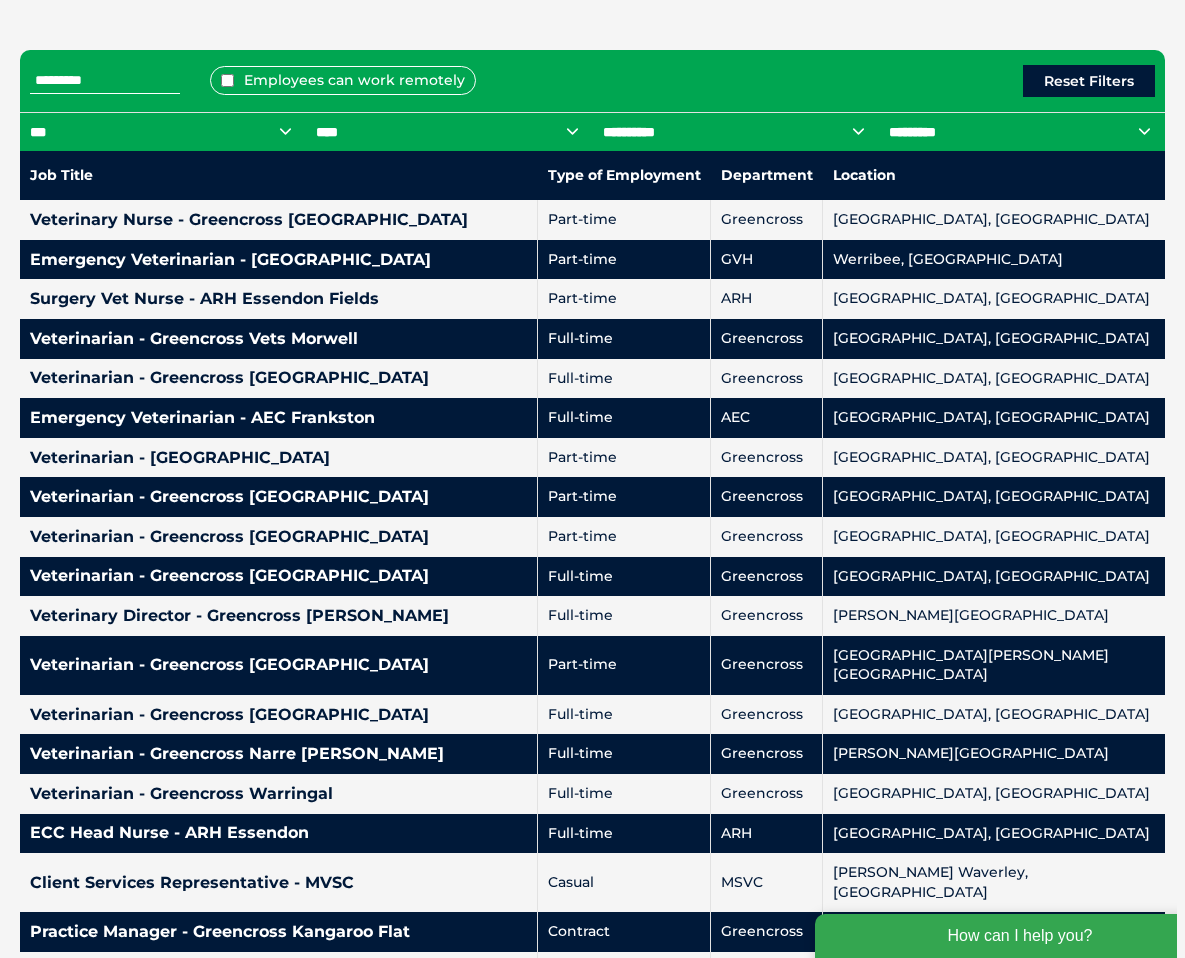 click on "**********" at bounding box center (1022, 131) 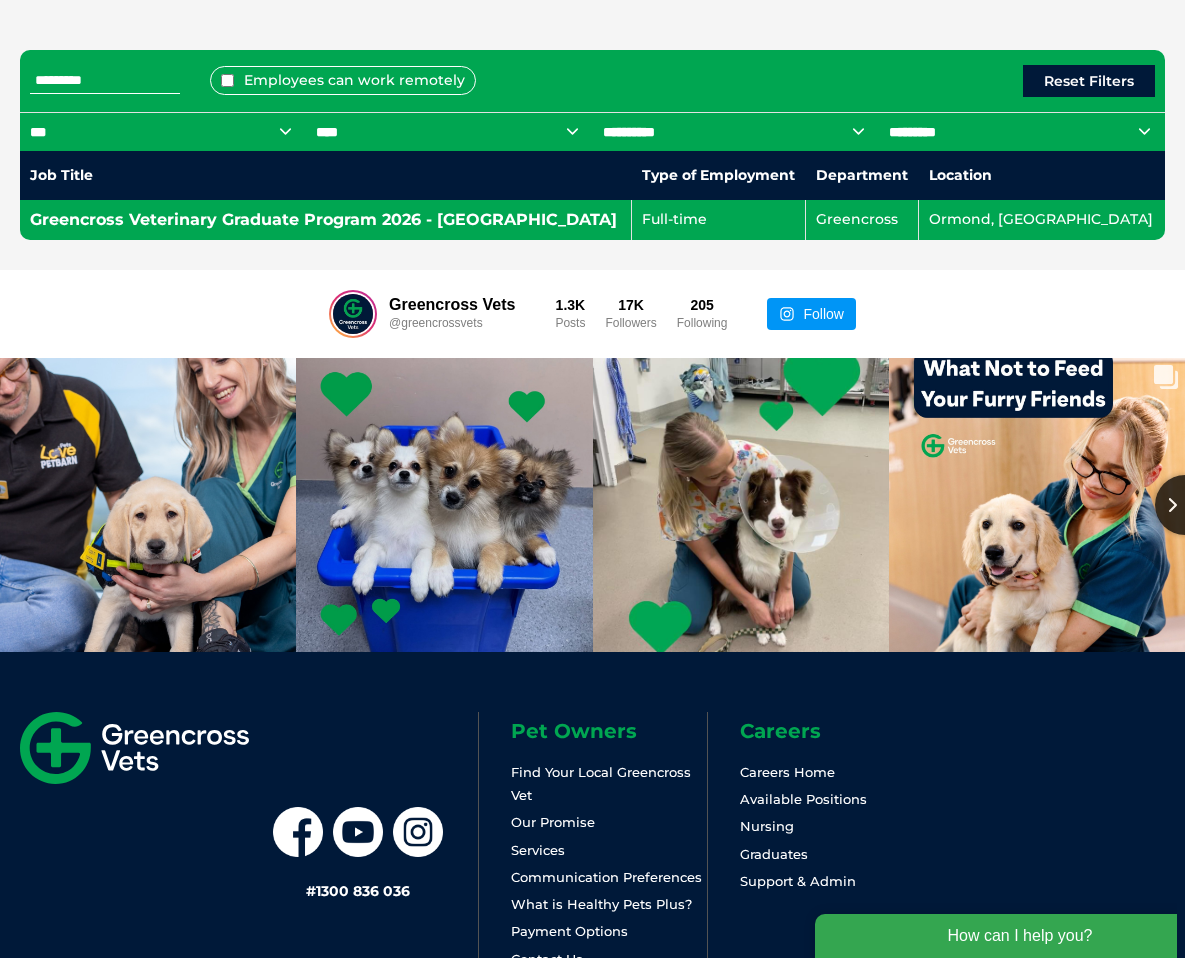 click on "Greencross Veterinary Graduate Program 2026 - [GEOGRAPHIC_DATA]" at bounding box center [325, 220] 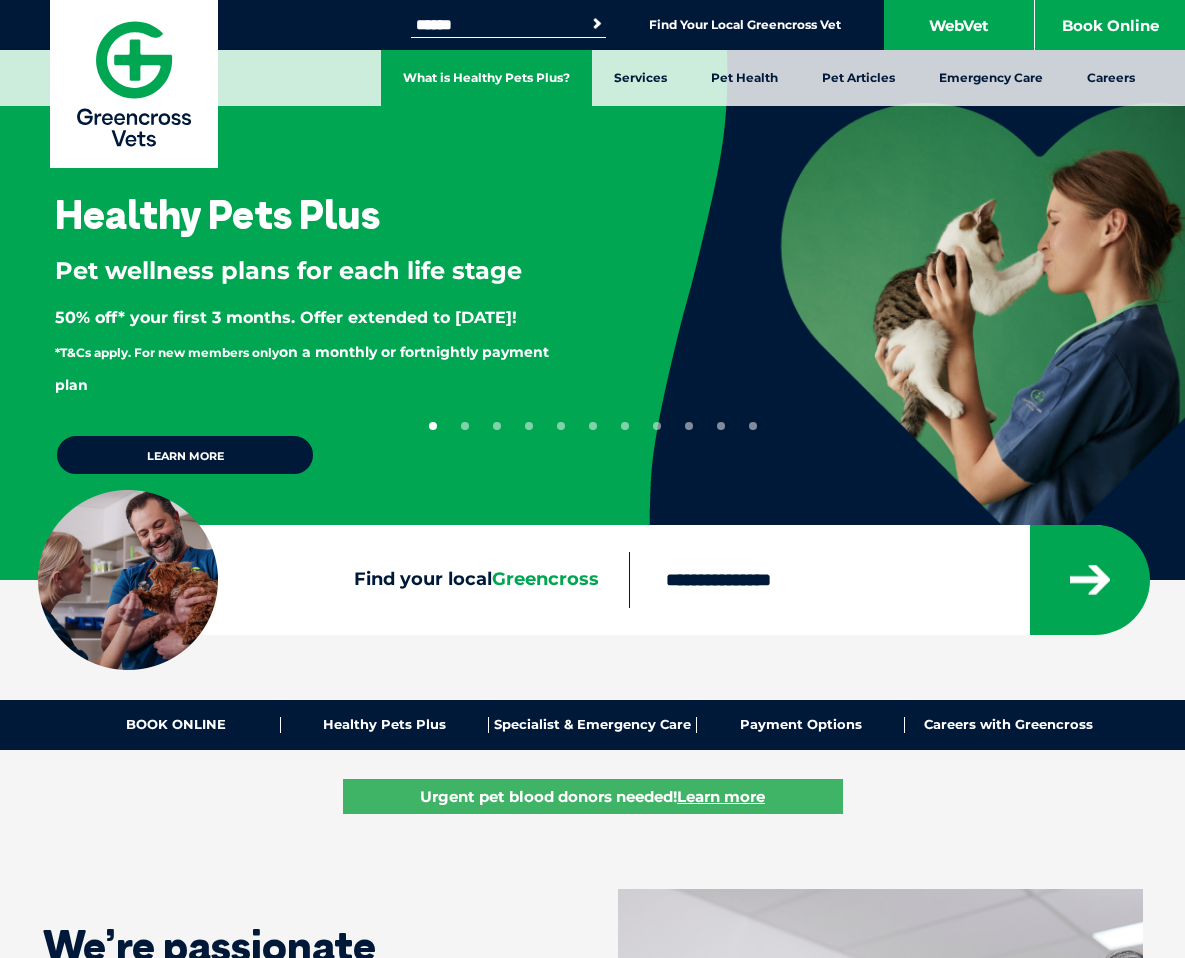 scroll, scrollTop: 0, scrollLeft: 0, axis: both 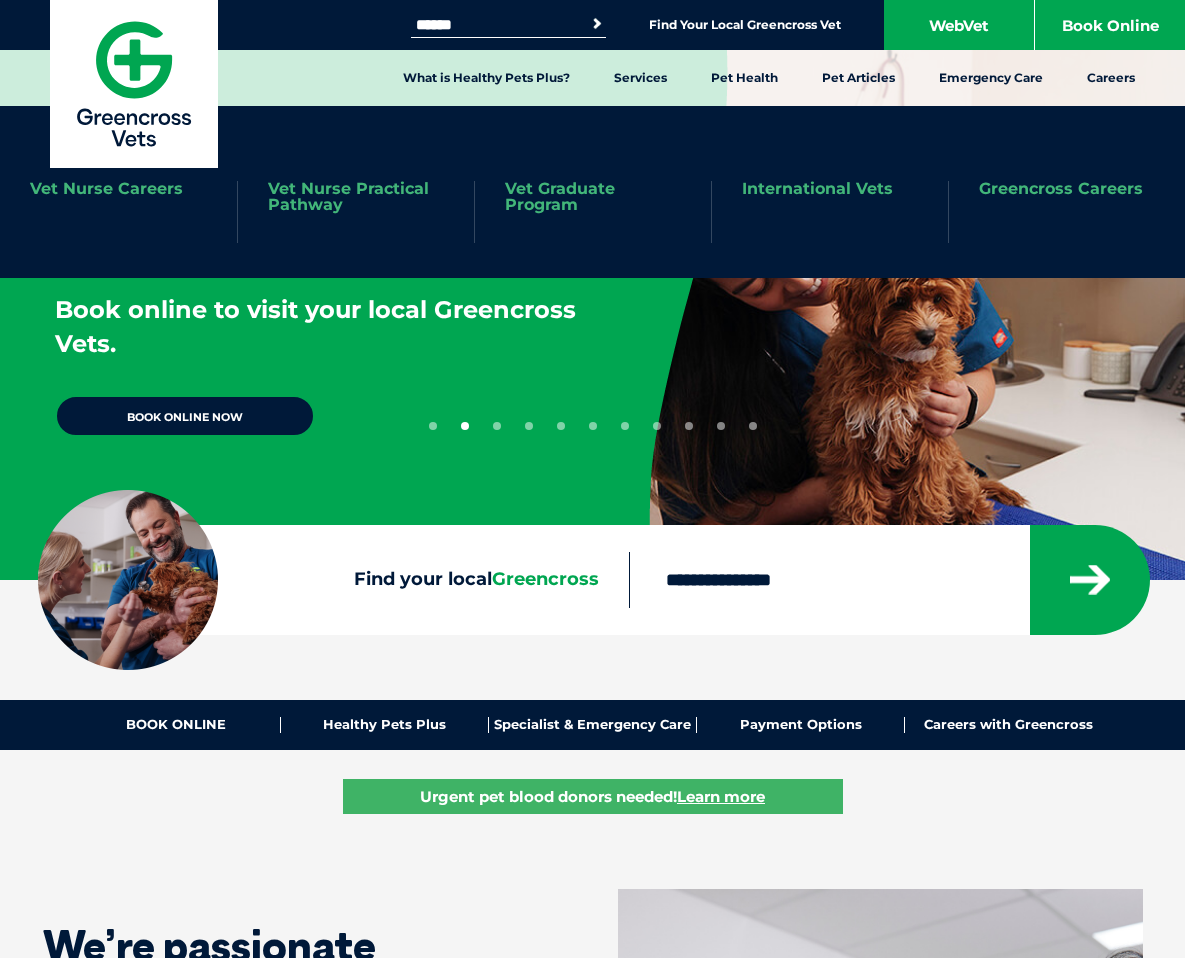 click on "Greencross Careers" at bounding box center [1061, 189] 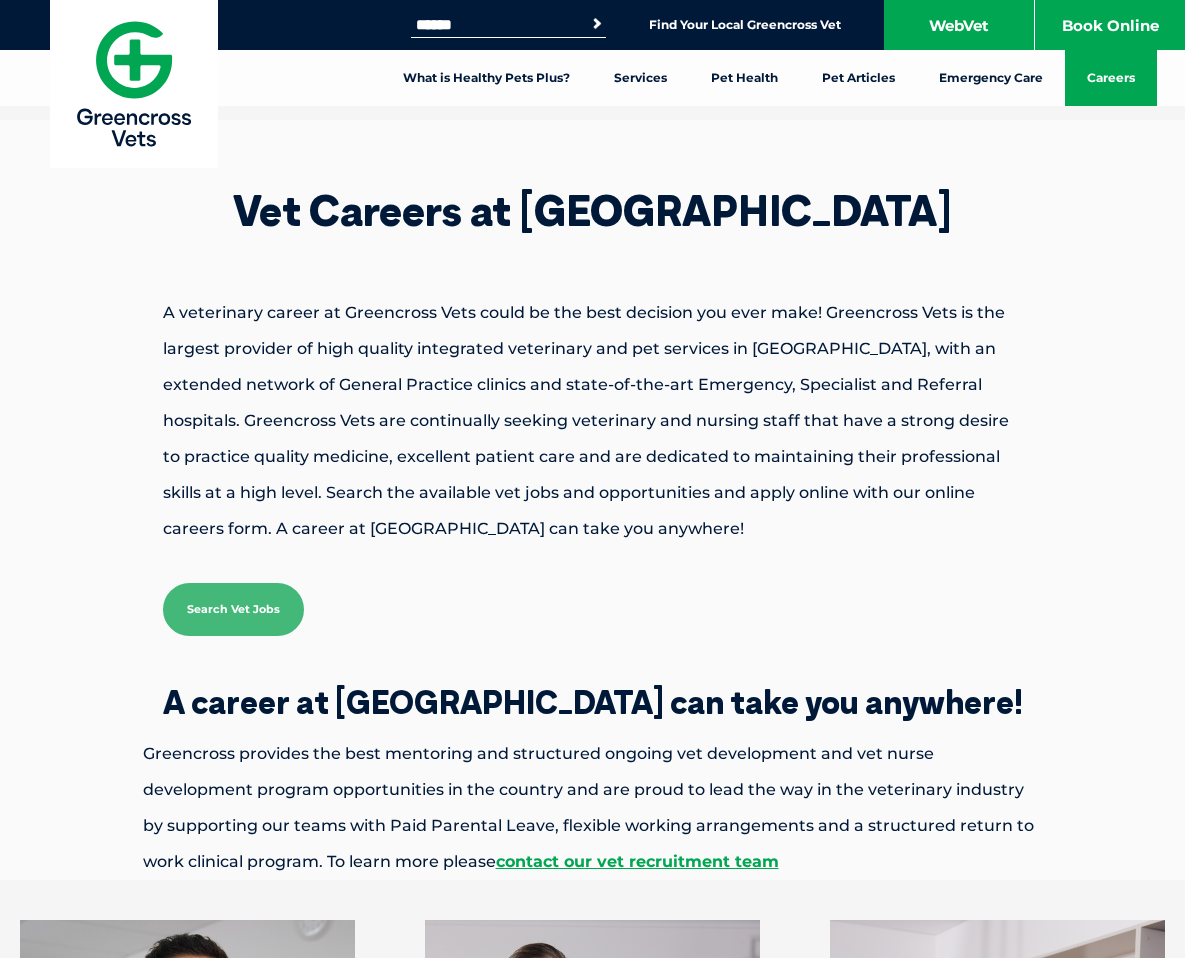 scroll, scrollTop: 0, scrollLeft: 0, axis: both 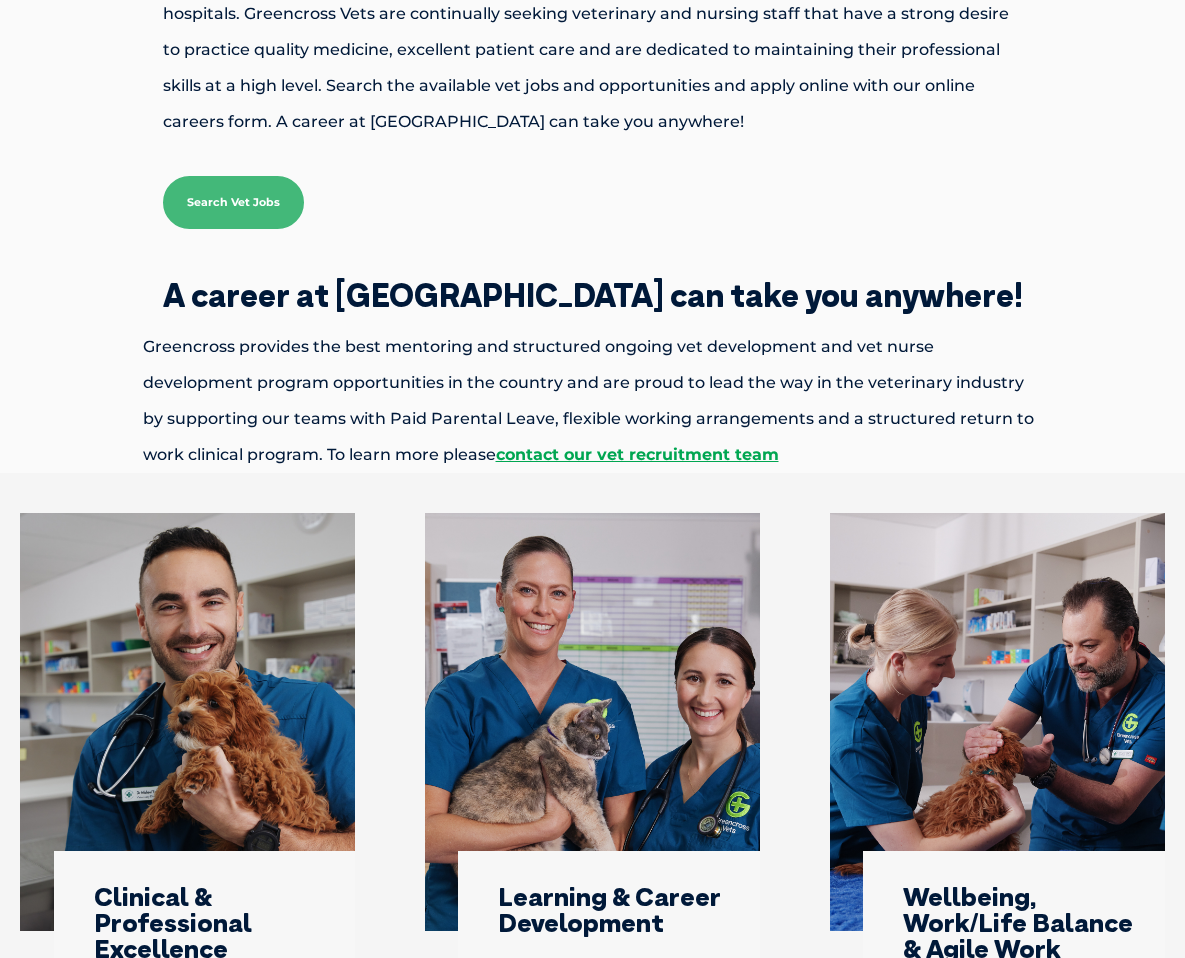click on "Search Vet Jobs" at bounding box center (233, 202) 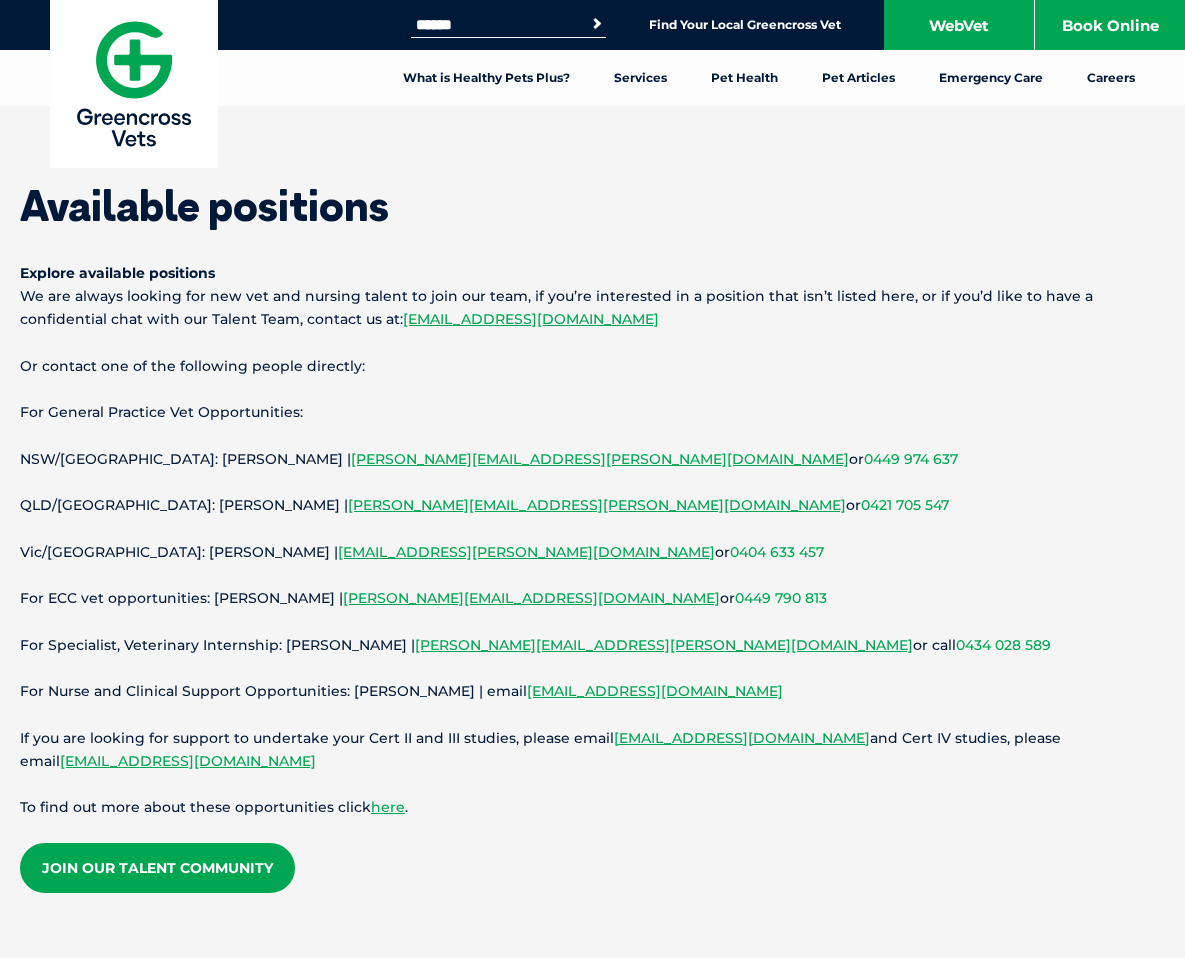 scroll, scrollTop: 0, scrollLeft: 0, axis: both 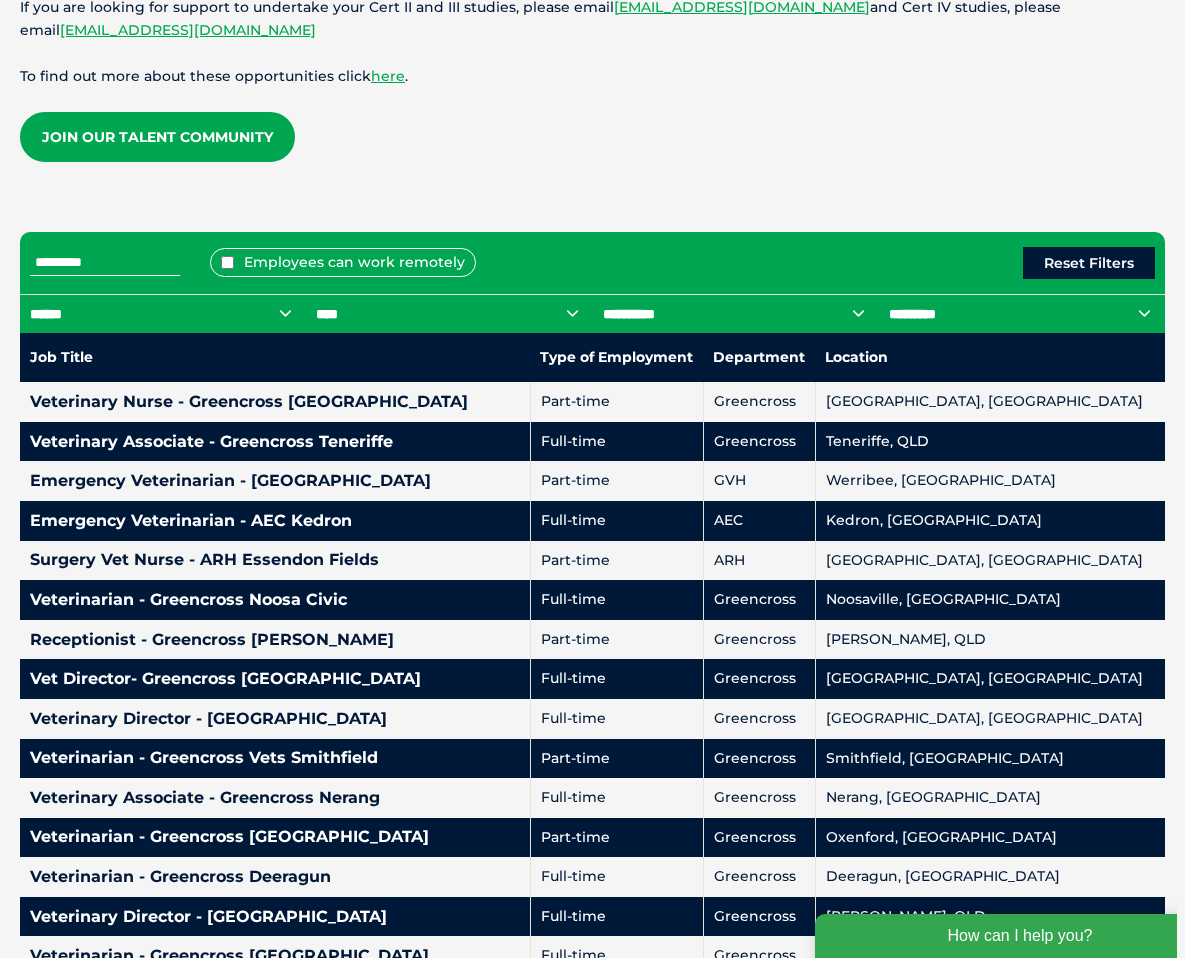 click on "******
*** *** *** ** *** *** **" at bounding box center (163, 313) 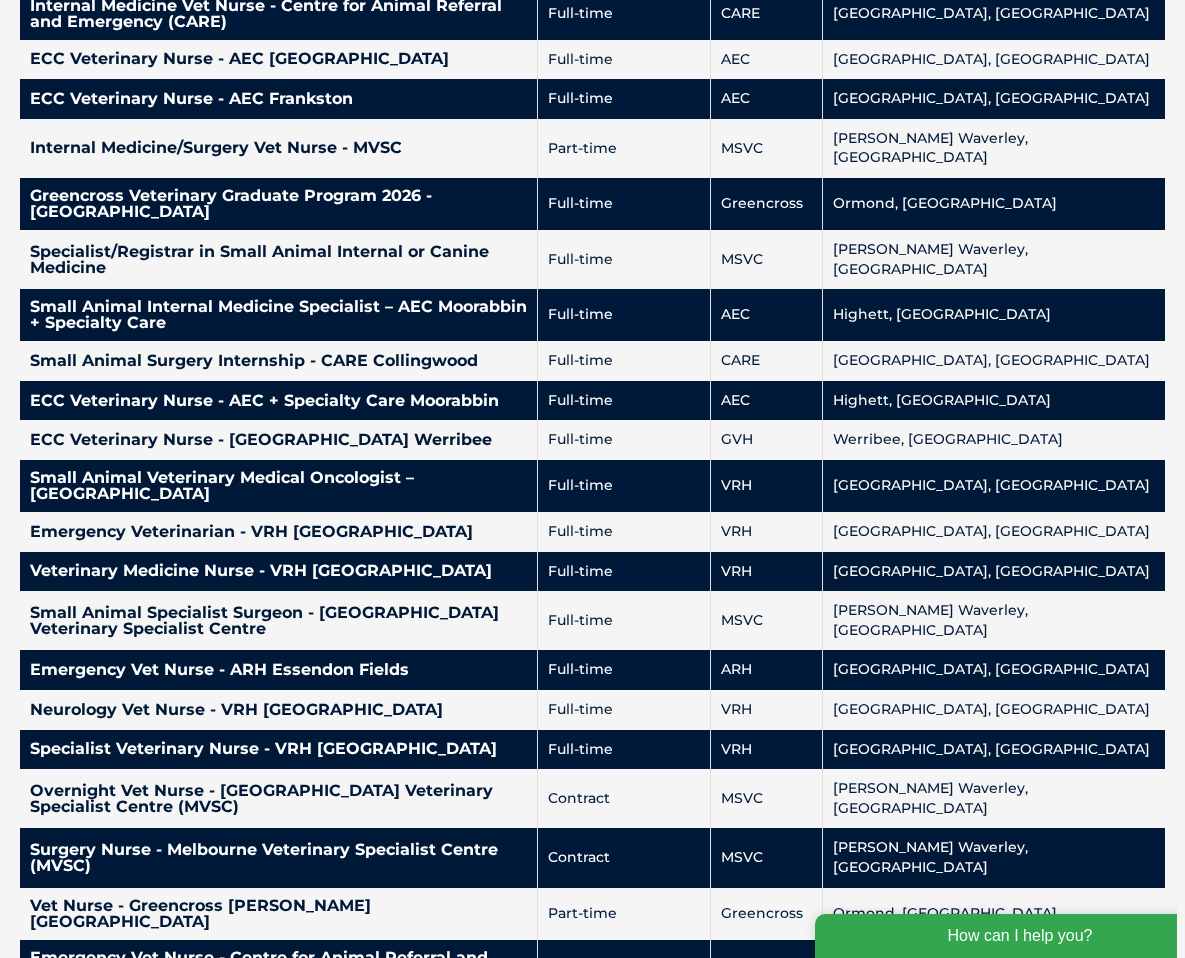 scroll, scrollTop: 942, scrollLeft: 0, axis: vertical 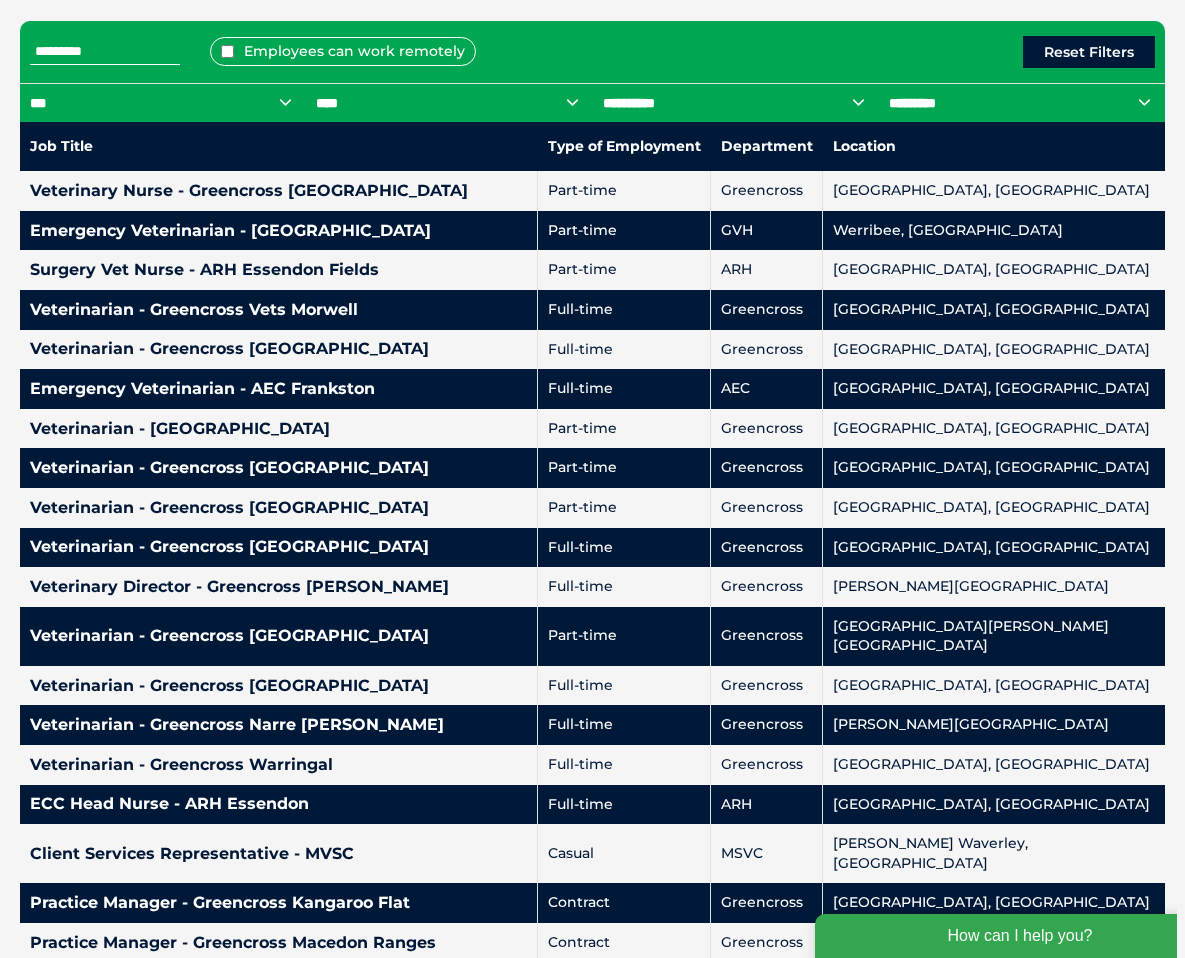 click on "**********" at bounding box center [1022, 102] 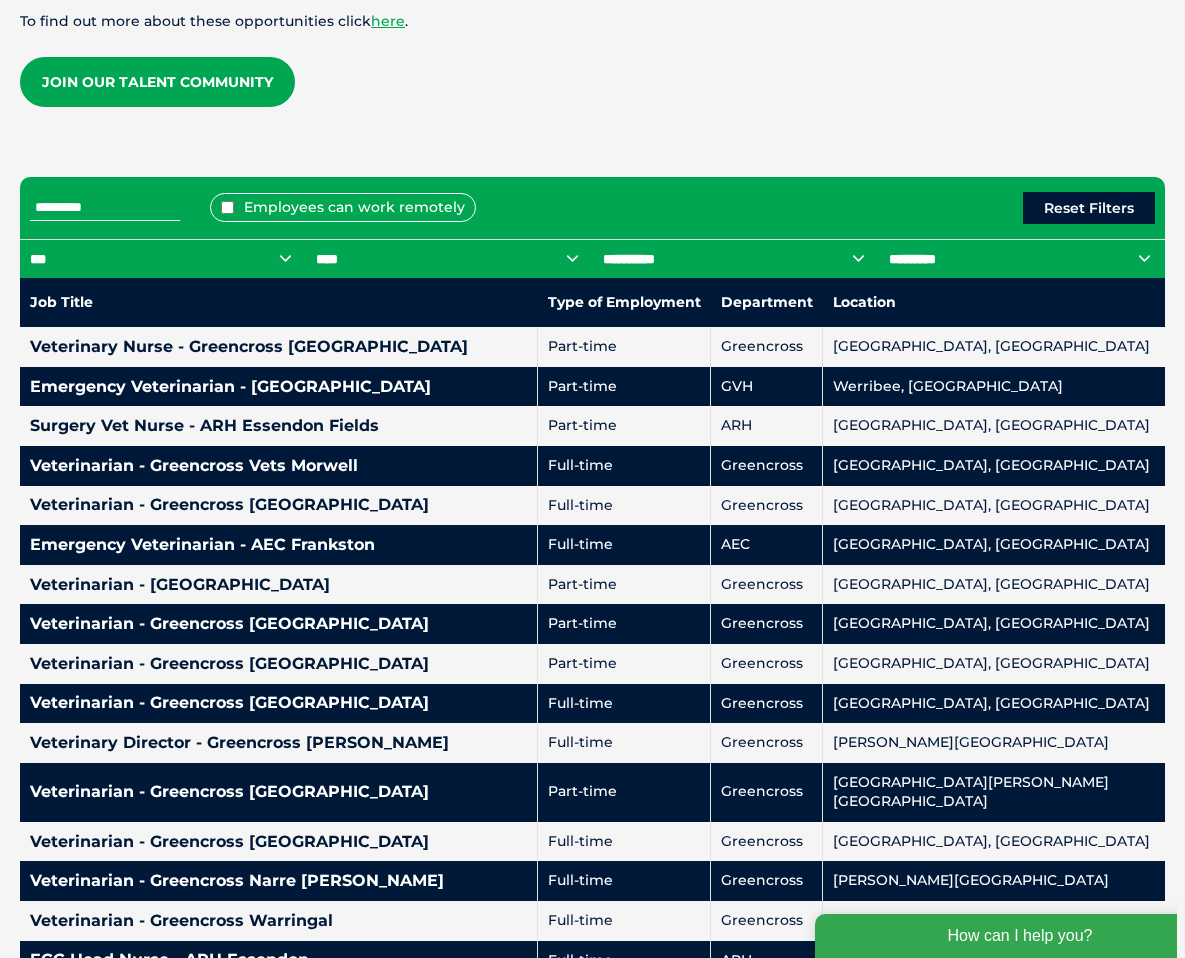 scroll, scrollTop: 785, scrollLeft: 0, axis: vertical 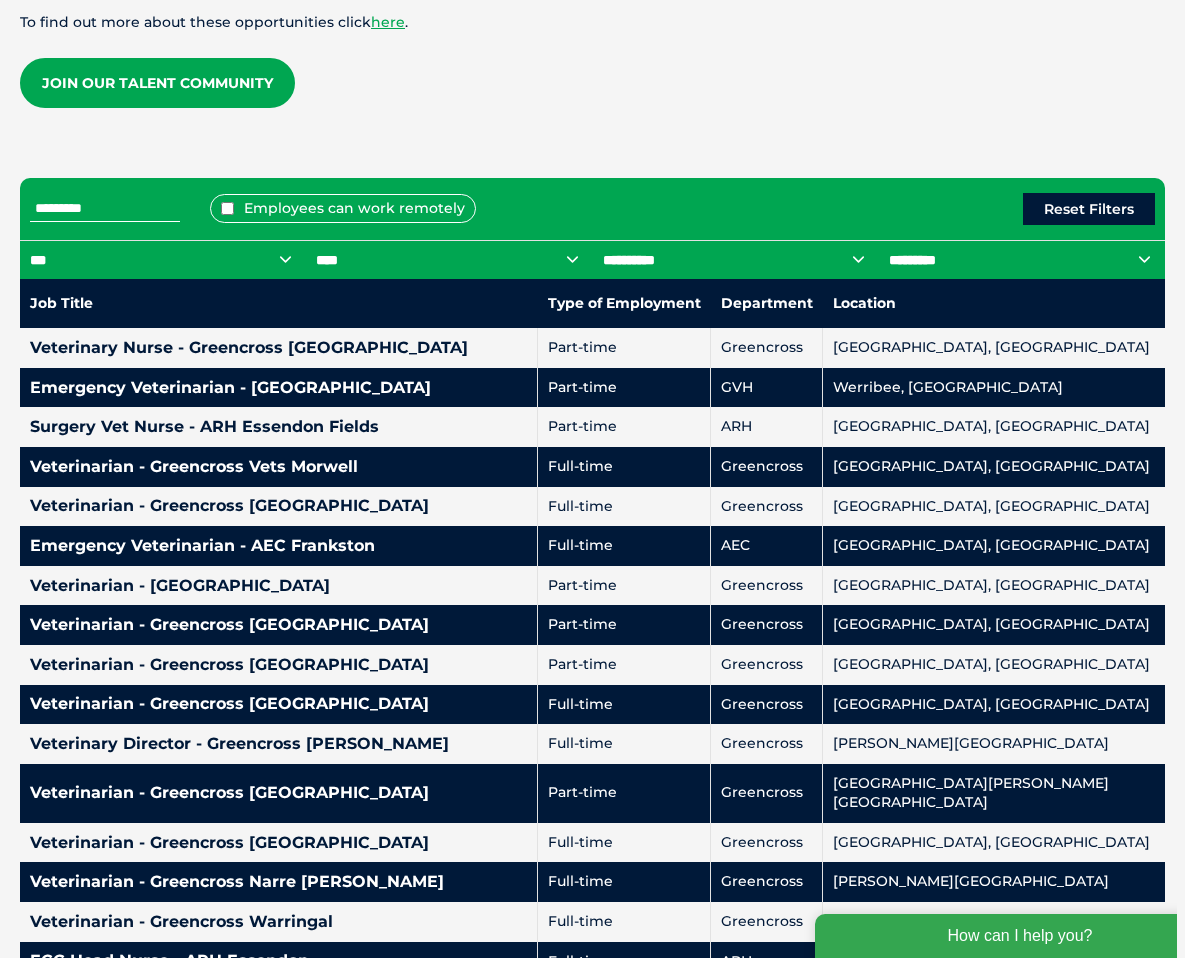click on "**********" at bounding box center (1022, 259) 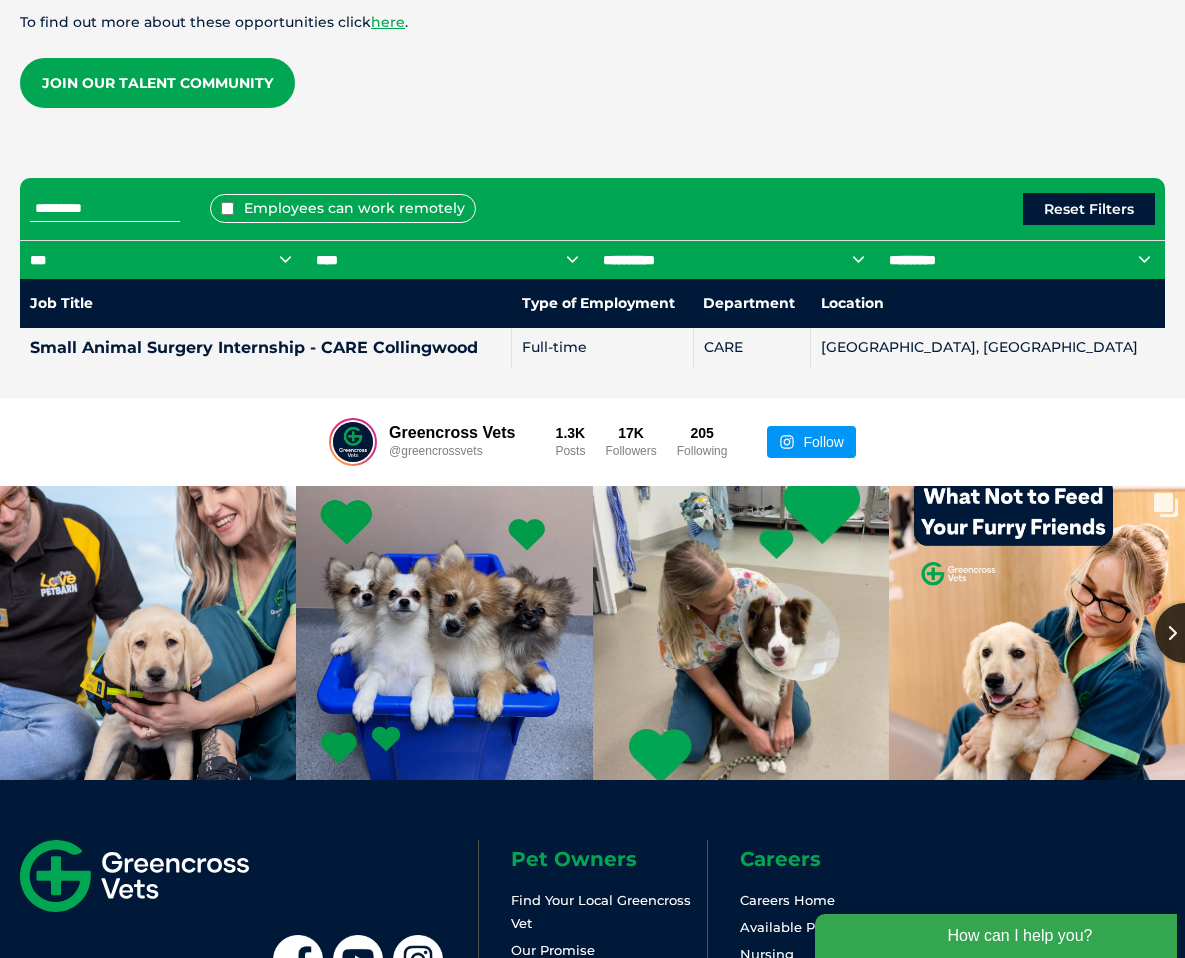 click on "**********" at bounding box center (1022, 259) 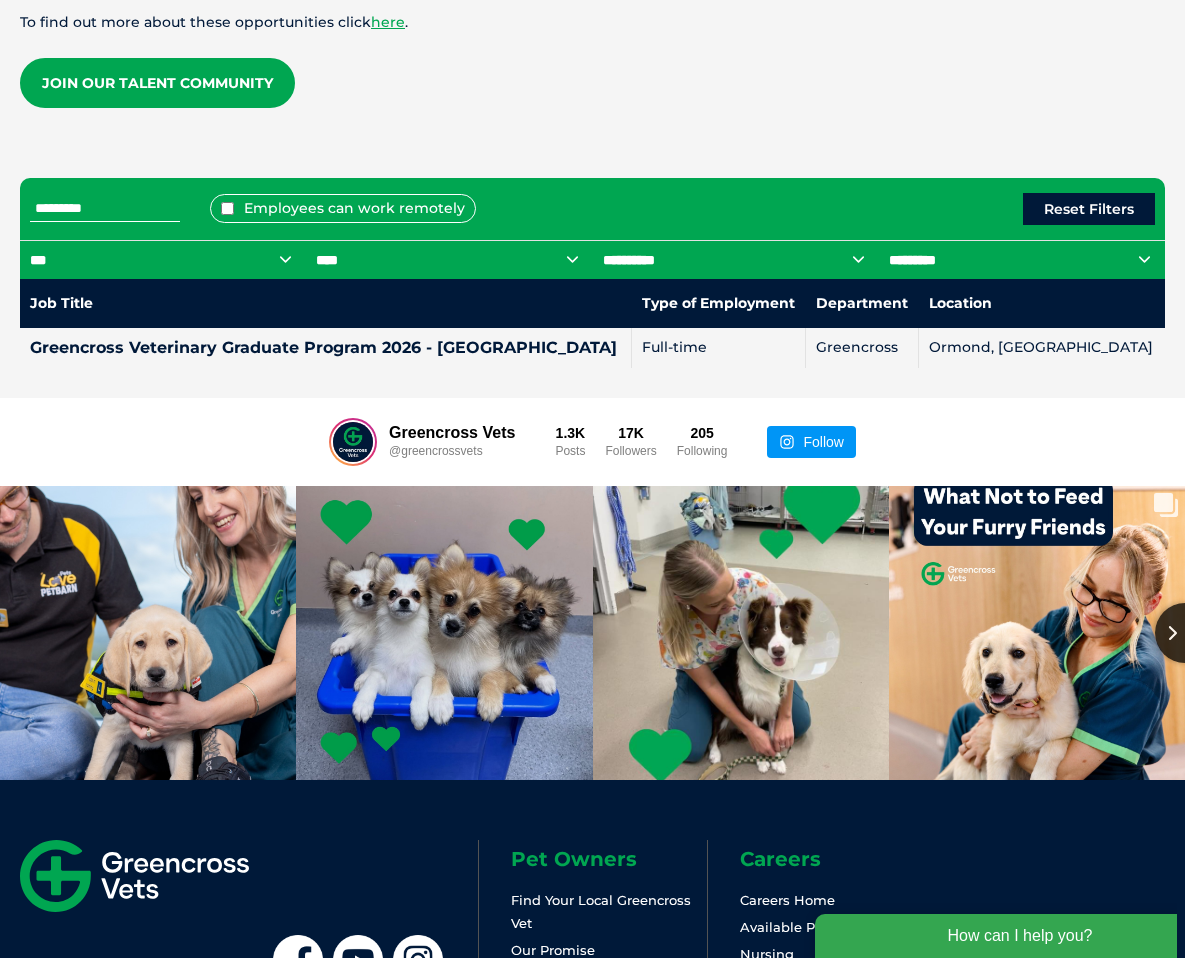 click on "**********" at bounding box center [1022, 259] 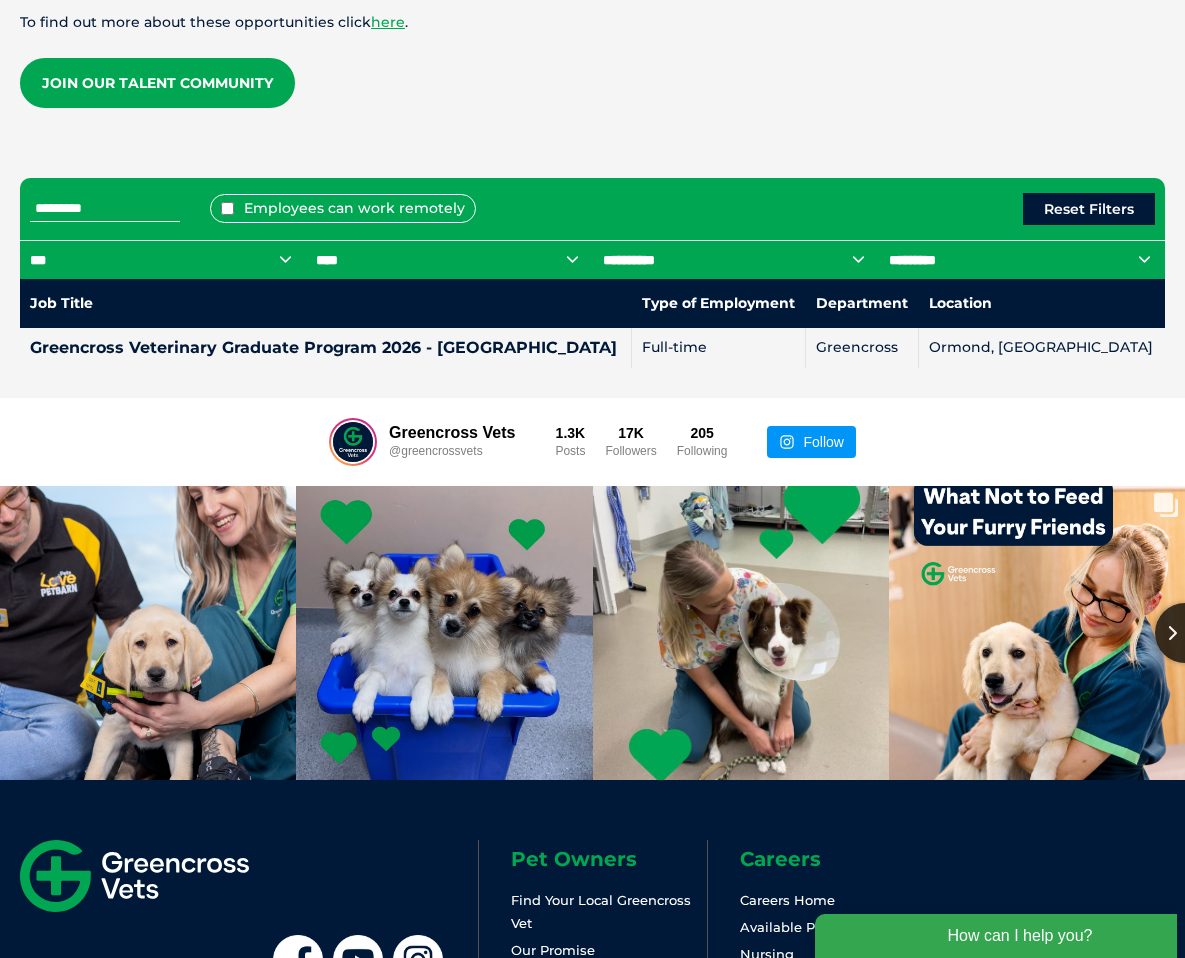 select on "**********" 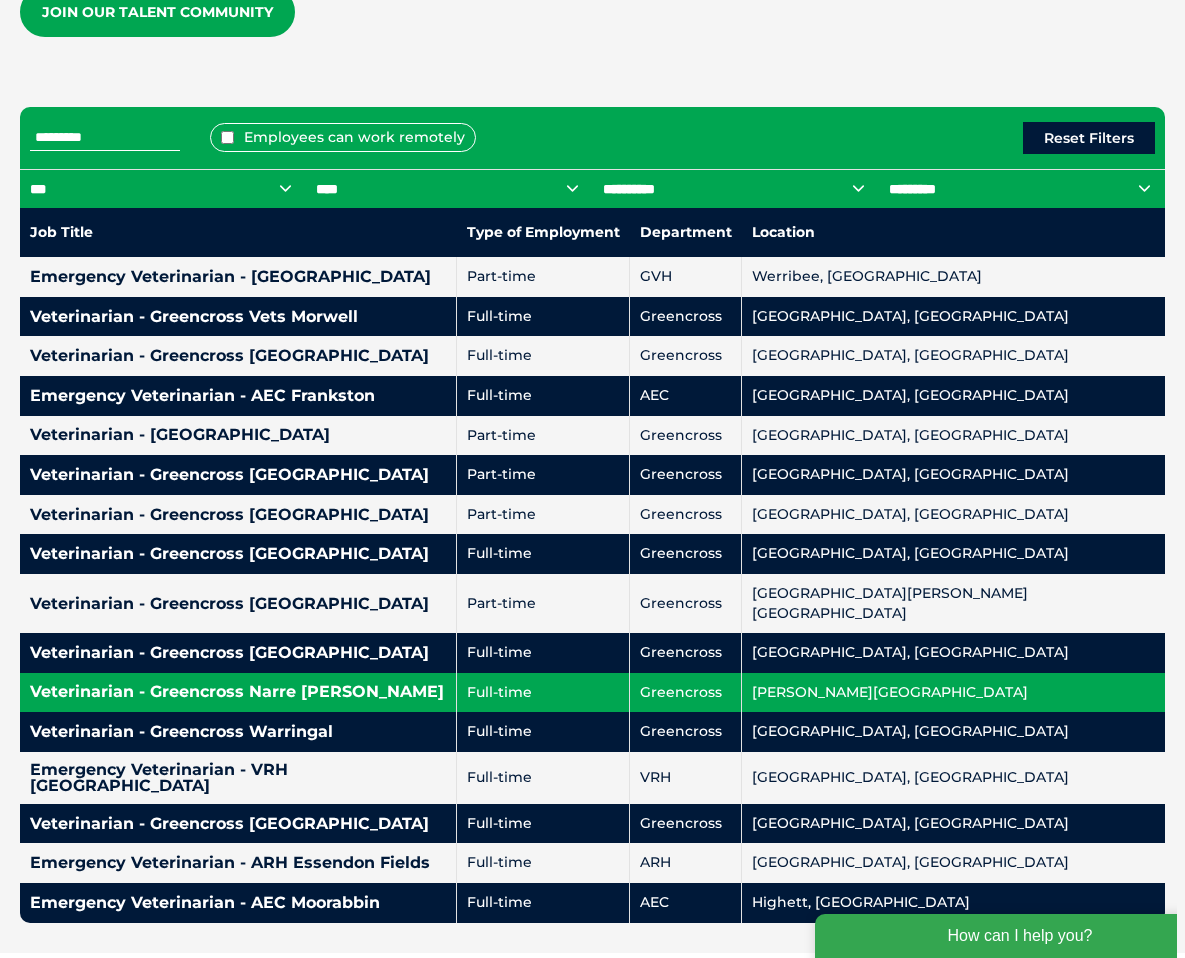 scroll, scrollTop: 866, scrollLeft: 0, axis: vertical 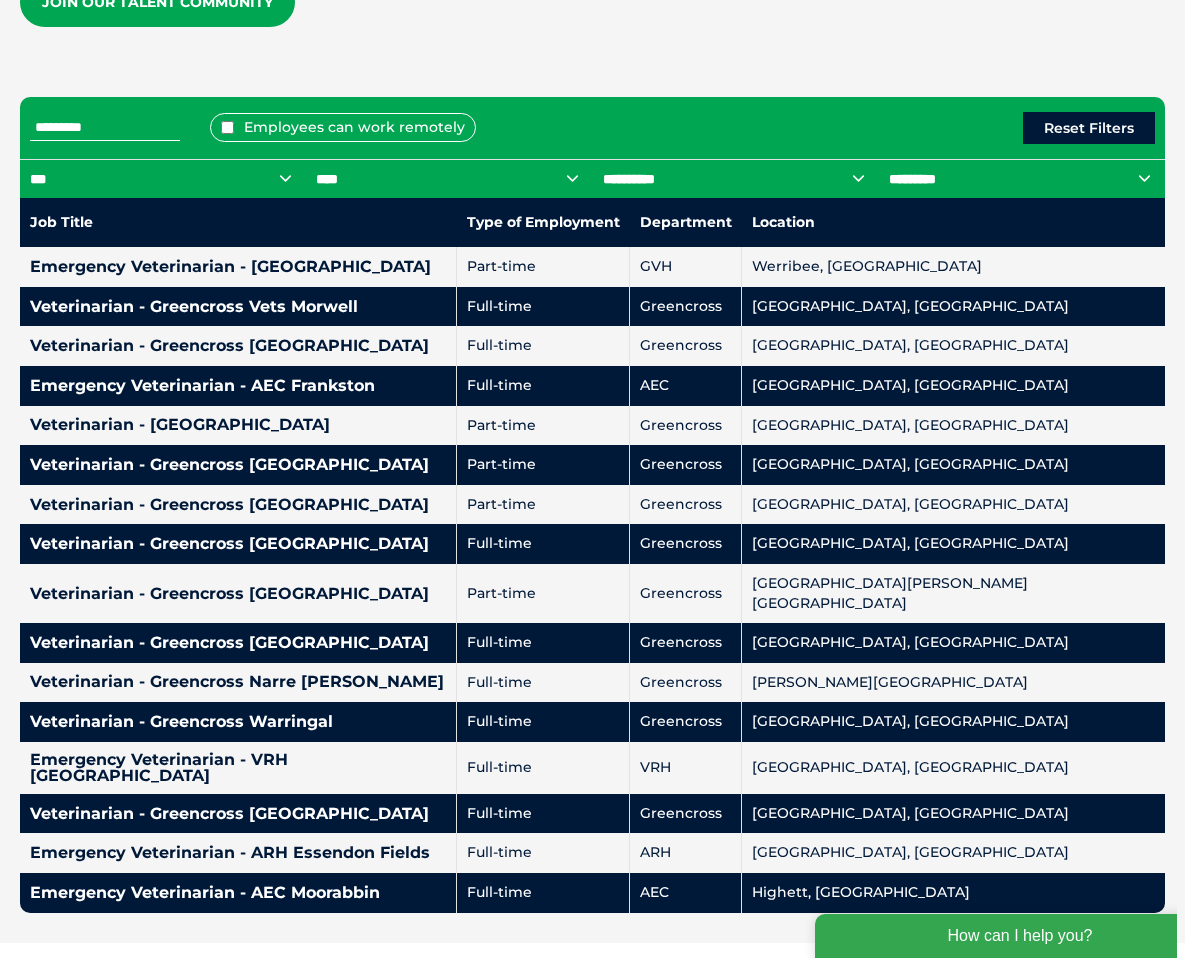 click on "**********" at bounding box center [1022, 178] 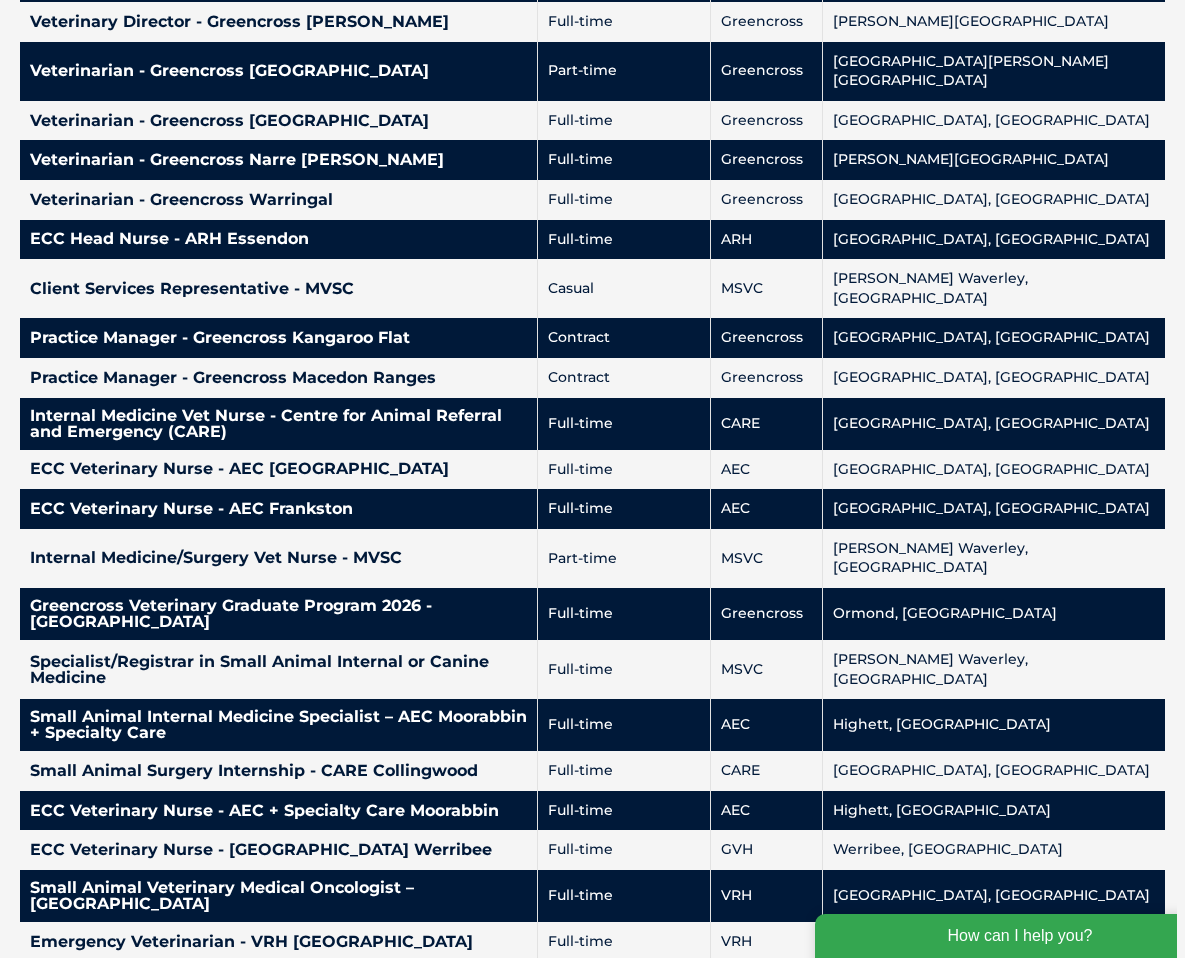 scroll, scrollTop: 1631, scrollLeft: 0, axis: vertical 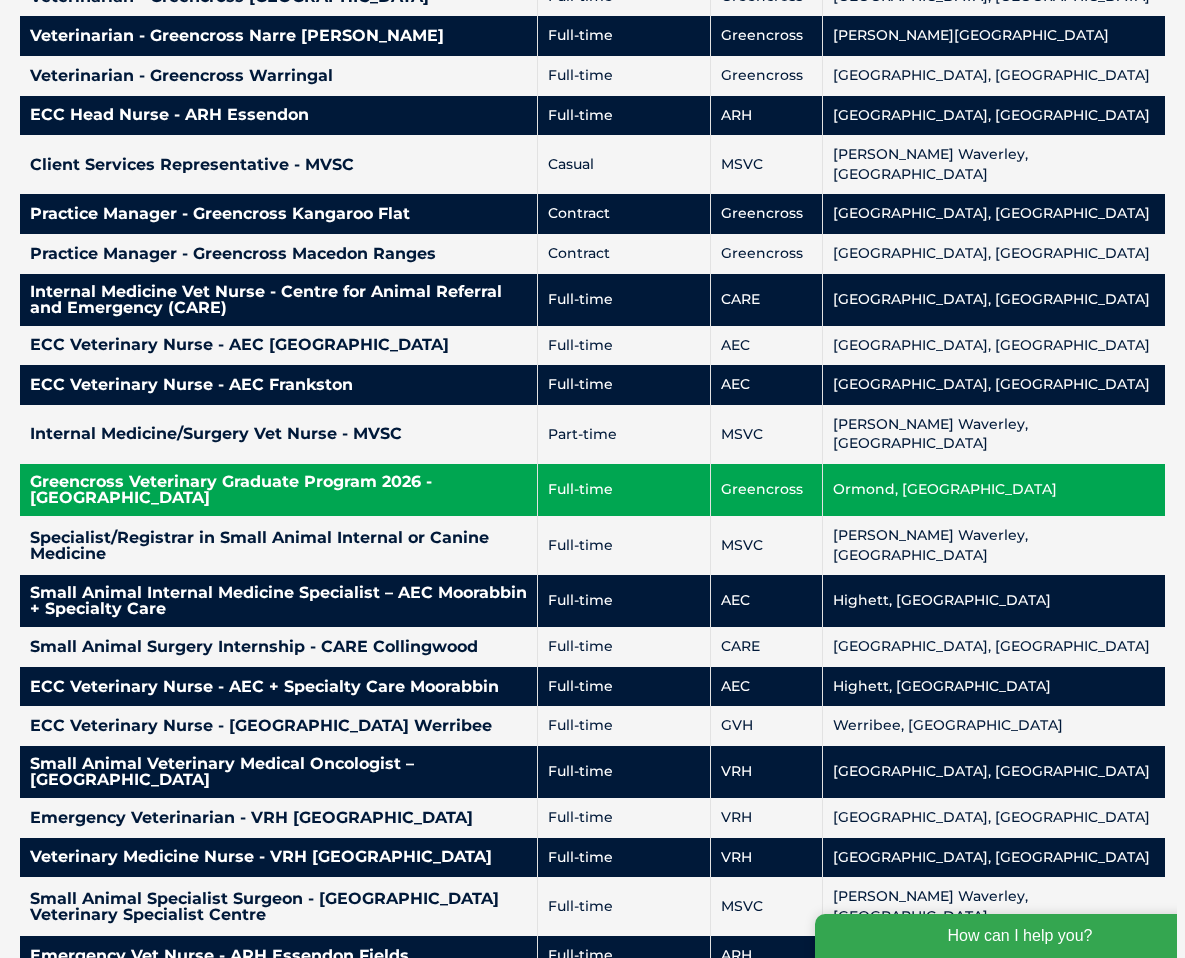 click on "Greencross Veterinary Graduate Program 2026 - [GEOGRAPHIC_DATA]" at bounding box center [278, 490] 